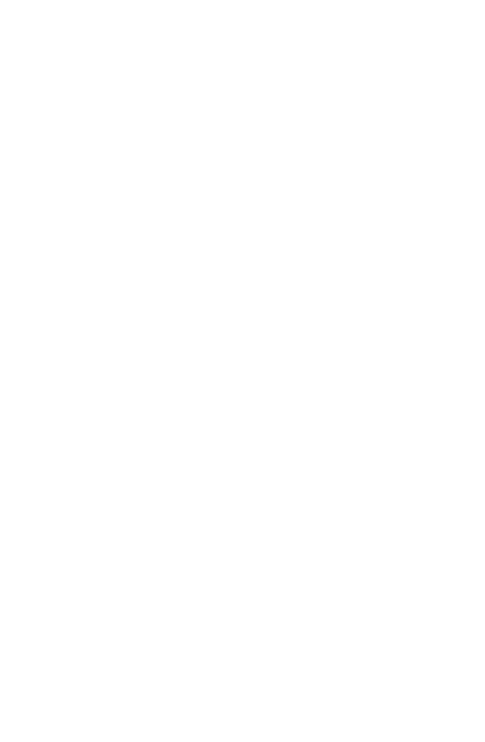 scroll, scrollTop: 0, scrollLeft: 0, axis: both 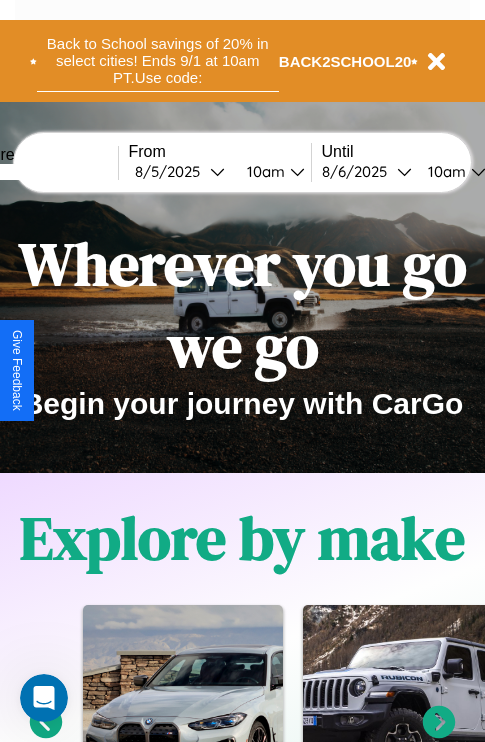 click on "Back to School savings of 20% in select cities! Ends 9/1 at 10am PT.  Use code:" at bounding box center [158, 61] 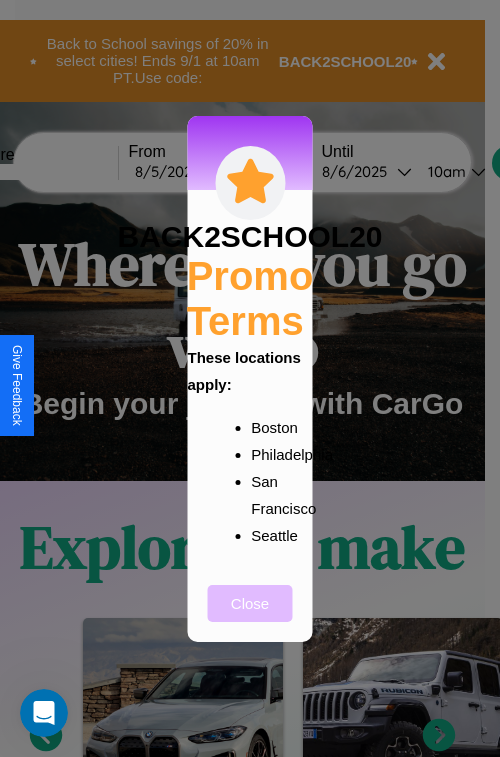 click on "Close" at bounding box center [250, 603] 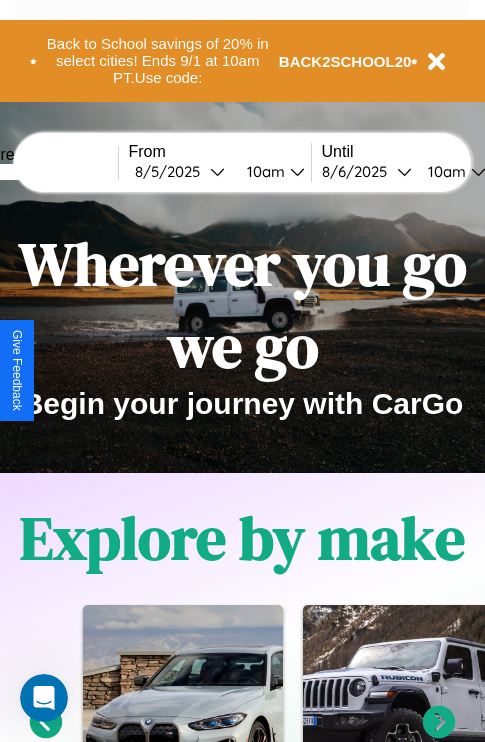 scroll, scrollTop: 308, scrollLeft: 0, axis: vertical 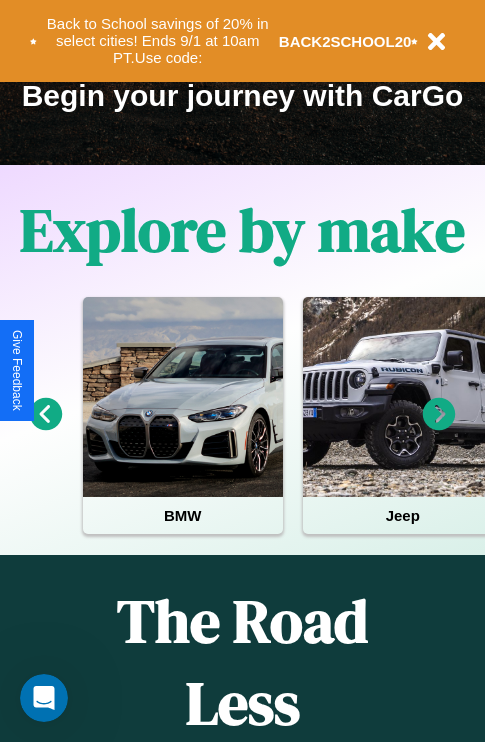 click 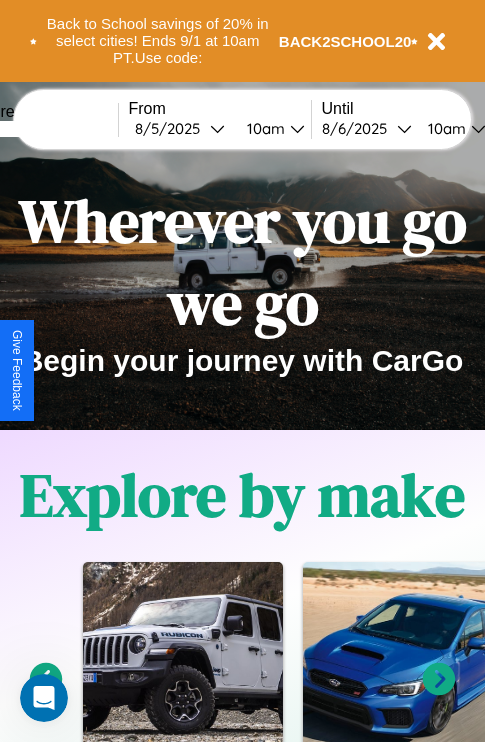 scroll, scrollTop: 0, scrollLeft: 0, axis: both 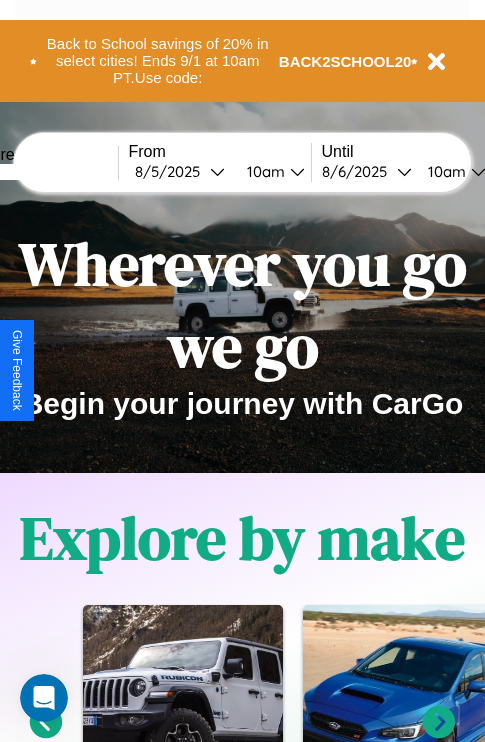 click at bounding box center (43, 172) 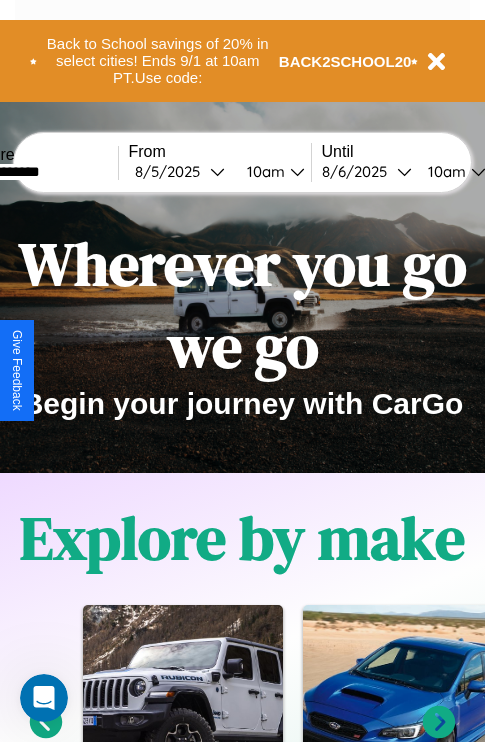 type on "**********" 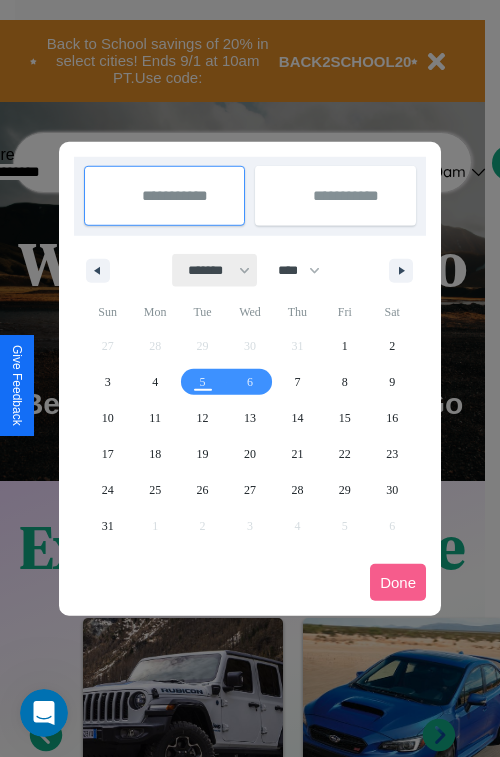 click on "******* ******** ***** ***** *** **** **** ****** ********* ******* ******** ********" at bounding box center [215, 270] 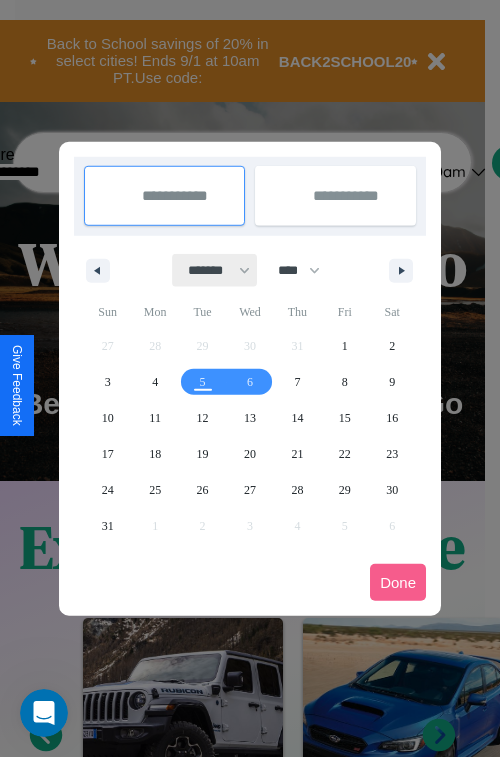 select on "*" 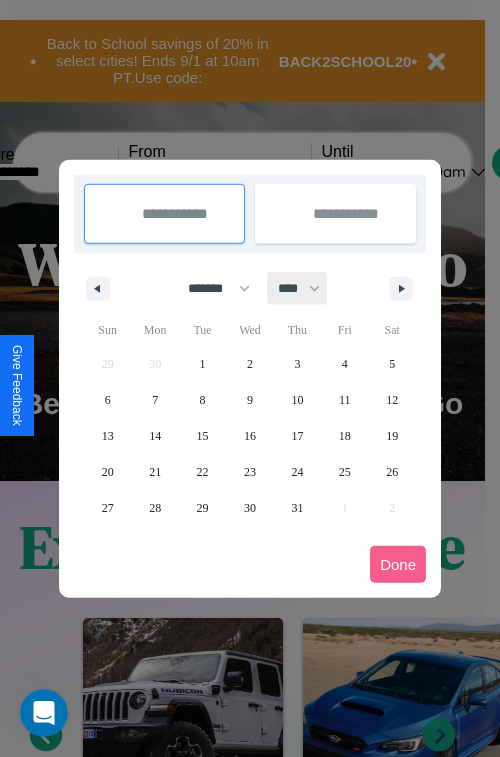 click on "**** **** **** **** **** **** **** **** **** **** **** **** **** **** **** **** **** **** **** **** **** **** **** **** **** **** **** **** **** **** **** **** **** **** **** **** **** **** **** **** **** **** **** **** **** **** **** **** **** **** **** **** **** **** **** **** **** **** **** **** **** **** **** **** **** **** **** **** **** **** **** **** **** **** **** **** **** **** **** **** **** **** **** **** **** **** **** **** **** **** **** **** **** **** **** **** **** **** **** **** **** **** **** **** **** **** **** **** **** **** **** **** **** **** **** **** **** **** **** **** ****" at bounding box center [298, 288] 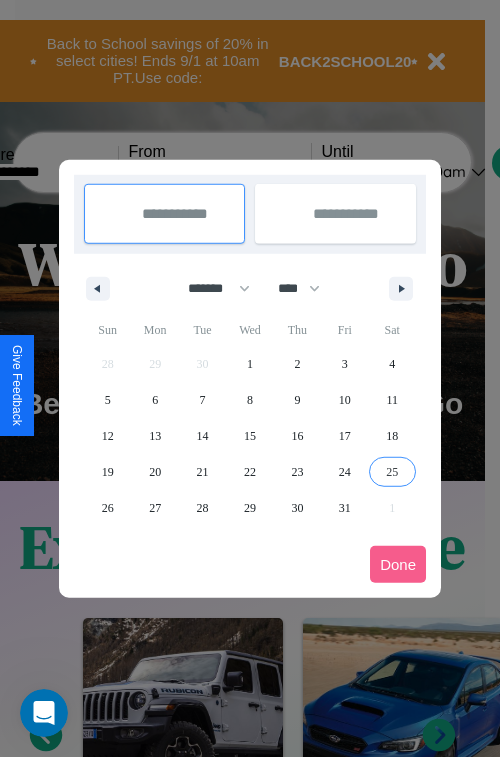 click on "25" at bounding box center [392, 472] 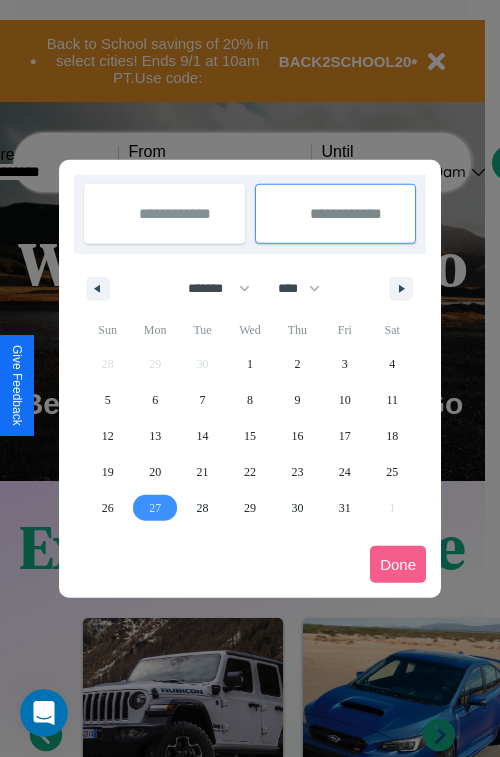 click on "27" at bounding box center [155, 508] 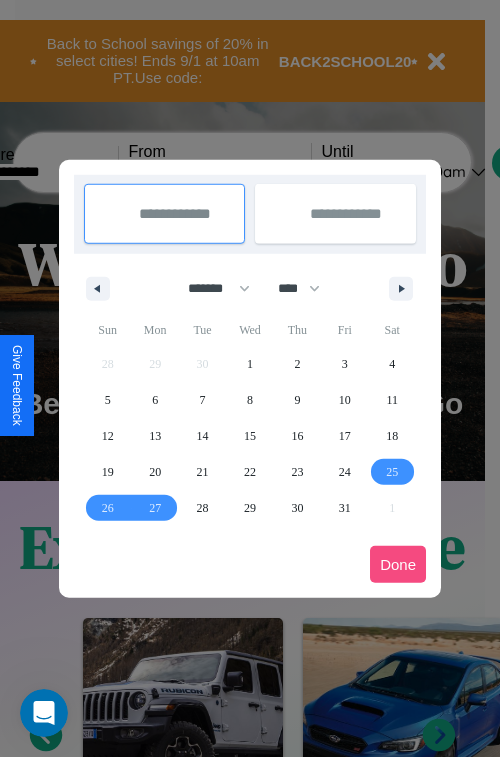 click on "Done" at bounding box center (398, 564) 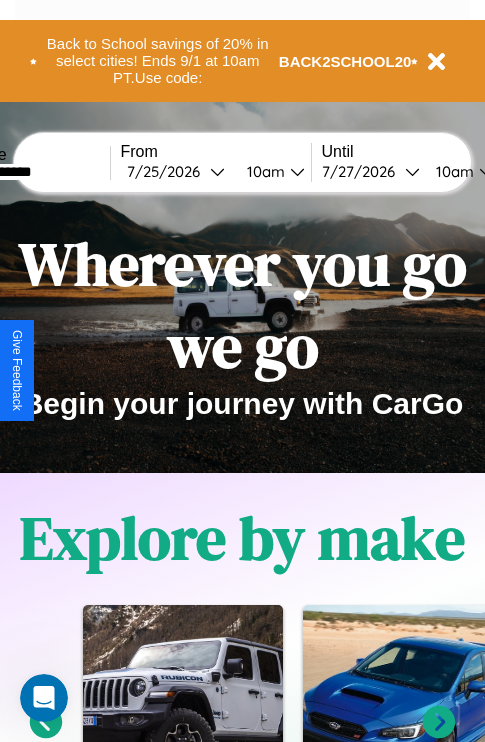 scroll, scrollTop: 0, scrollLeft: 76, axis: horizontal 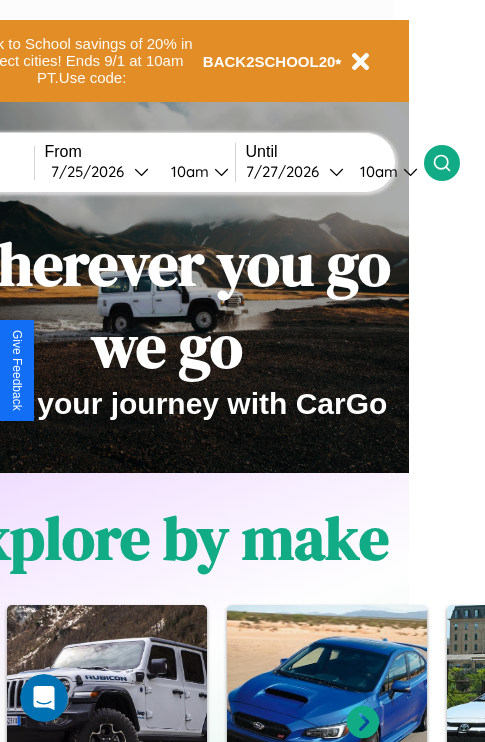 click 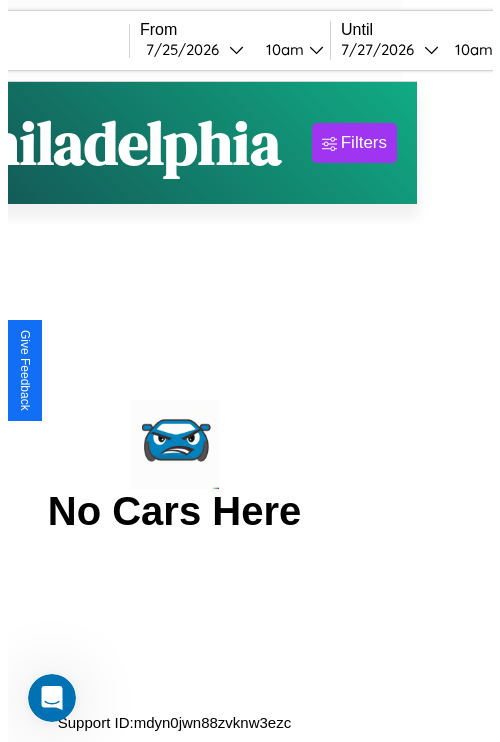 scroll, scrollTop: 0, scrollLeft: 0, axis: both 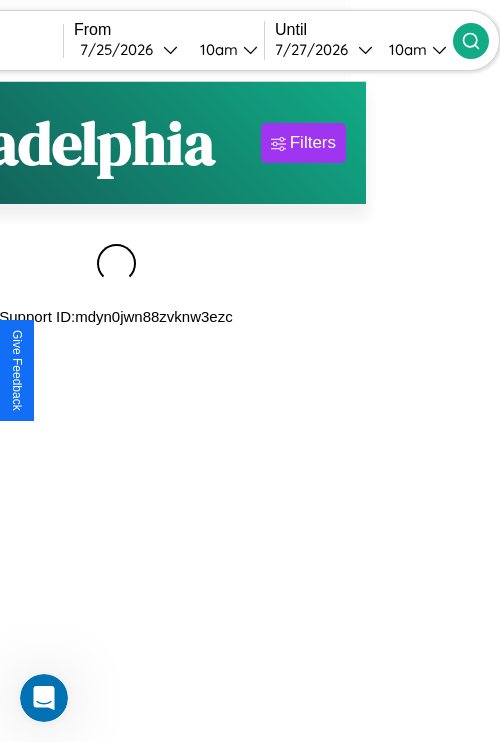 click 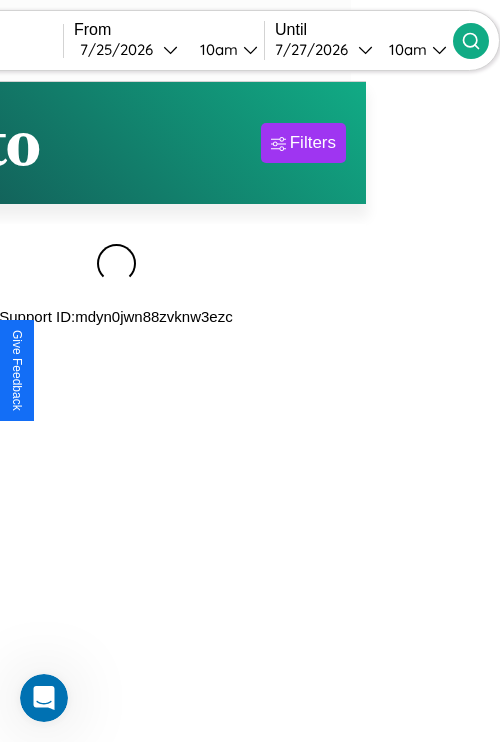 scroll, scrollTop: 0, scrollLeft: 25, axis: horizontal 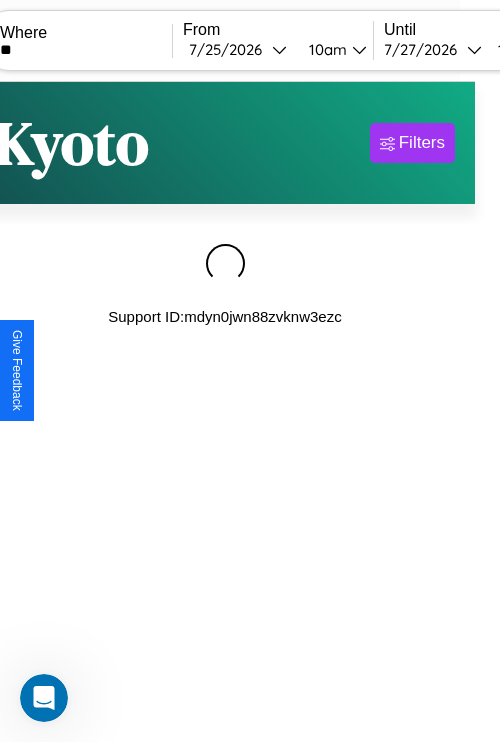 type on "*" 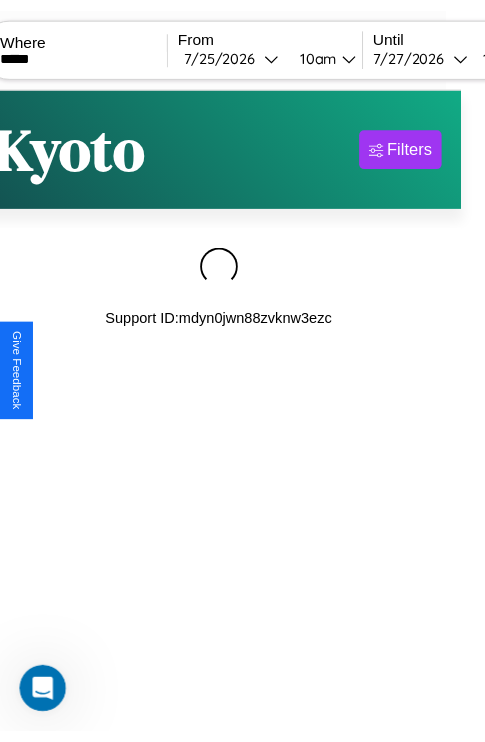 scroll, scrollTop: 0, scrollLeft: 174, axis: horizontal 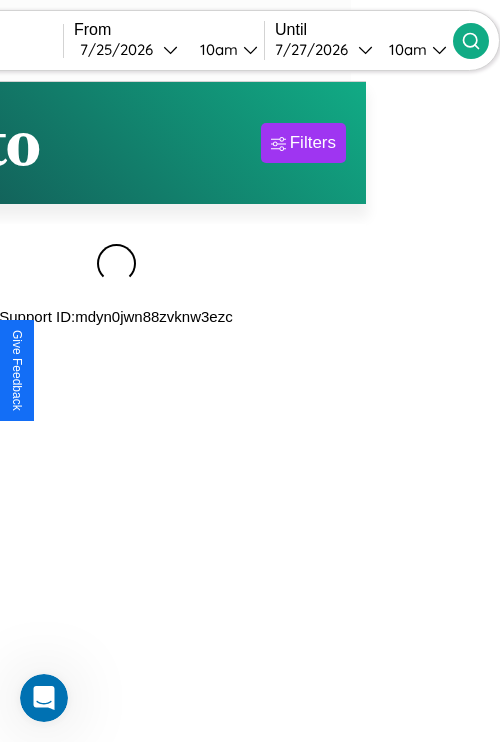 type on "*****" 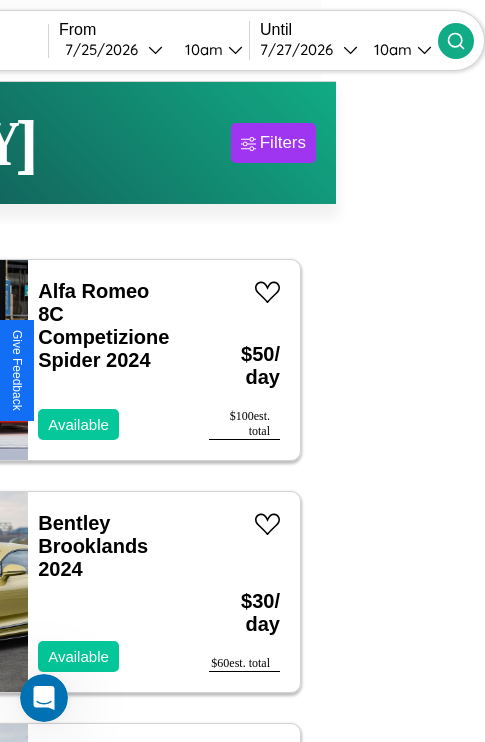 scroll, scrollTop: 95, scrollLeft: 35, axis: both 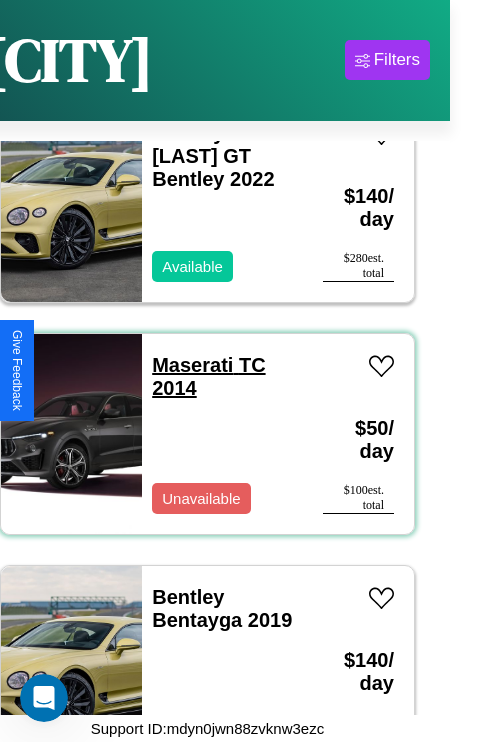 click on "Maserati   TC   2014" at bounding box center [208, 376] 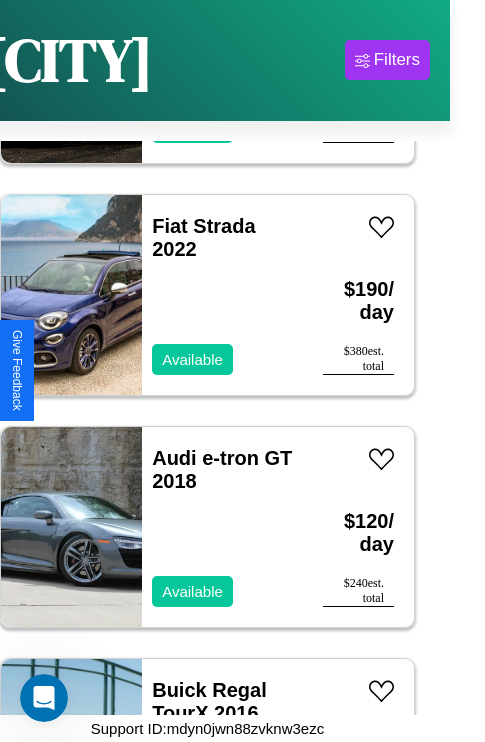 scroll, scrollTop: 21187, scrollLeft: 0, axis: vertical 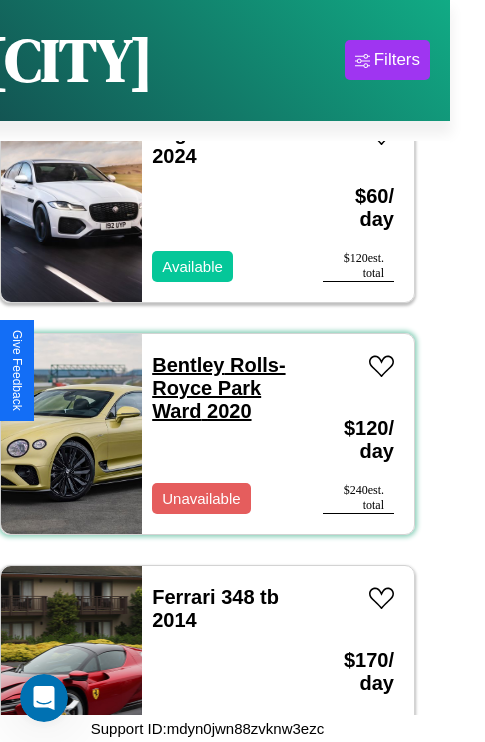 click on "Bentley   Rolls-Royce Park Ward   2020" at bounding box center [218, 388] 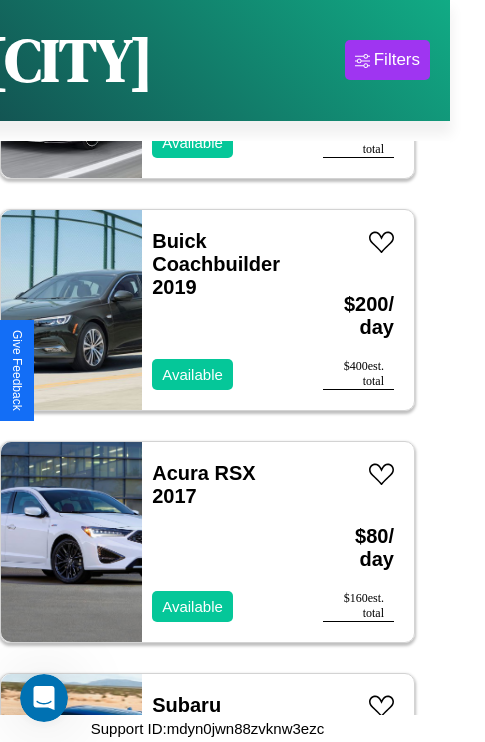 scroll, scrollTop: 14227, scrollLeft: 0, axis: vertical 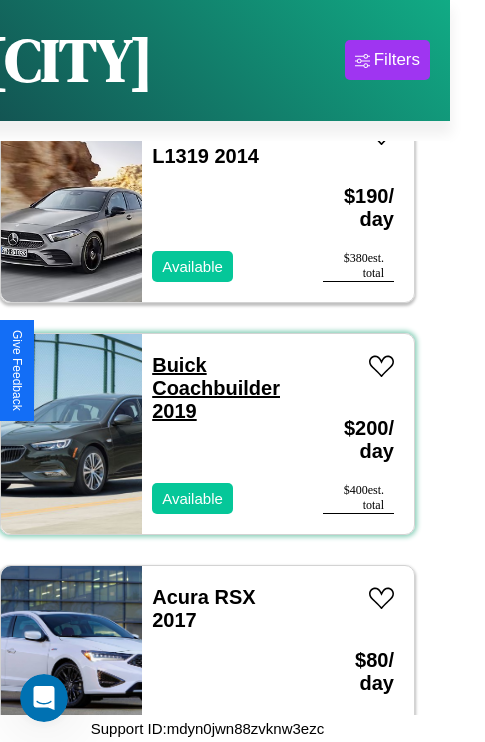 click on "Buick   Coachbuilder   2019" at bounding box center [216, 388] 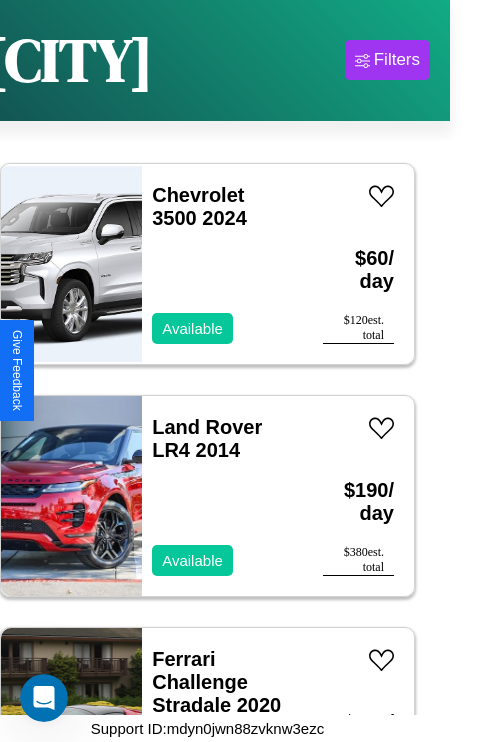 scroll, scrollTop: 13067, scrollLeft: 0, axis: vertical 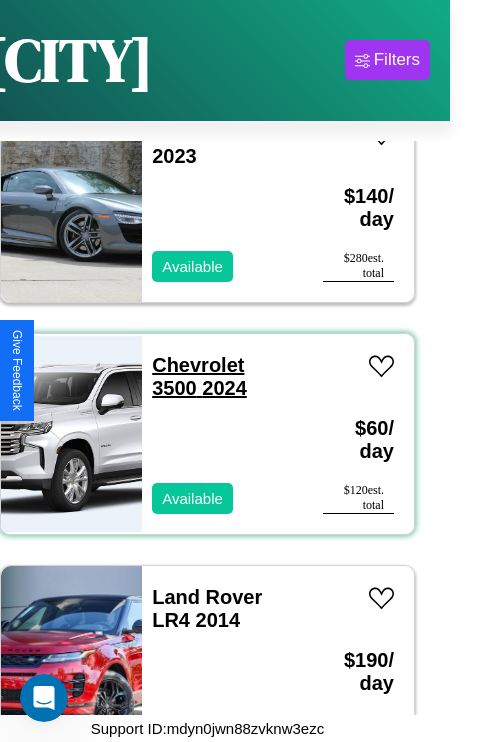 click on "Chevrolet   3500   2024" at bounding box center (199, 376) 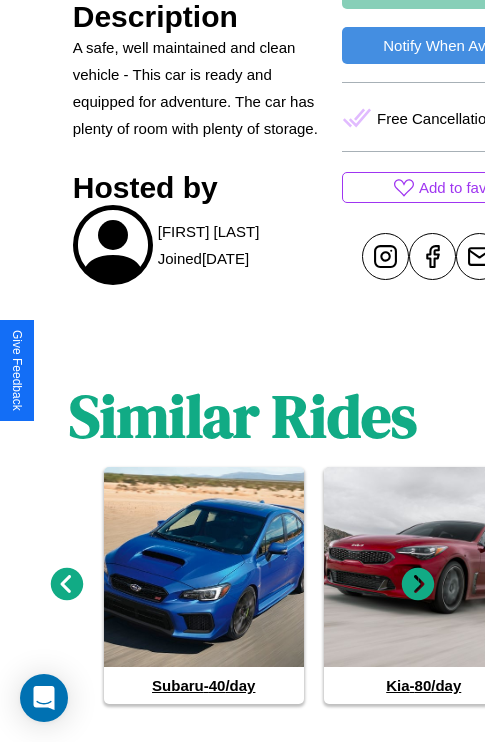 scroll, scrollTop: 905, scrollLeft: 0, axis: vertical 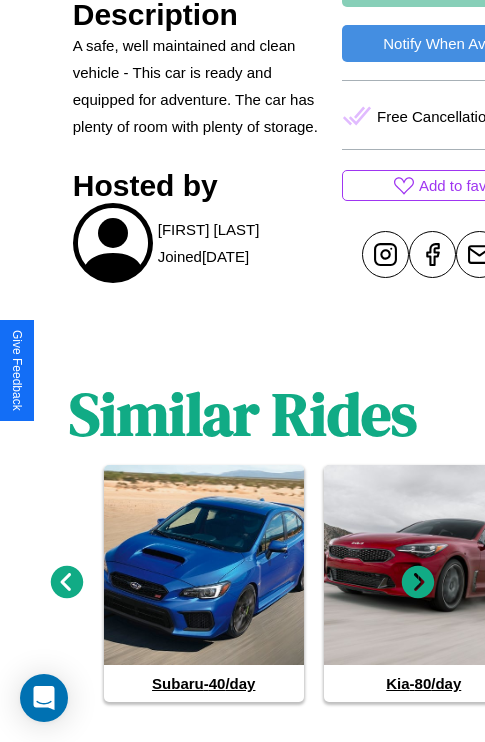 click 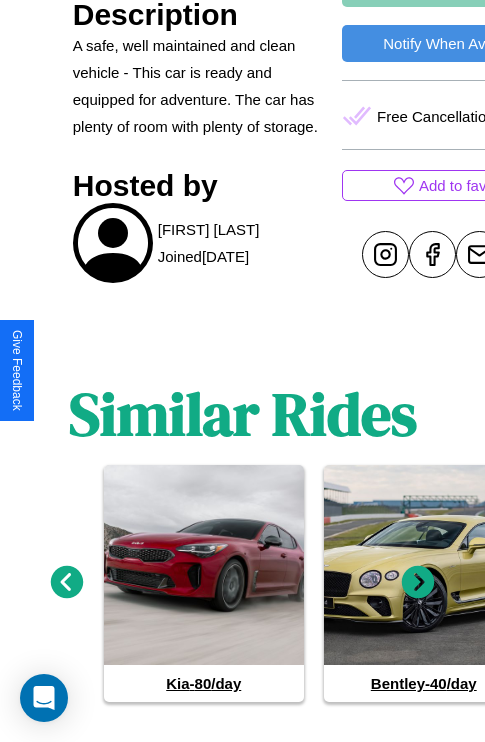 click 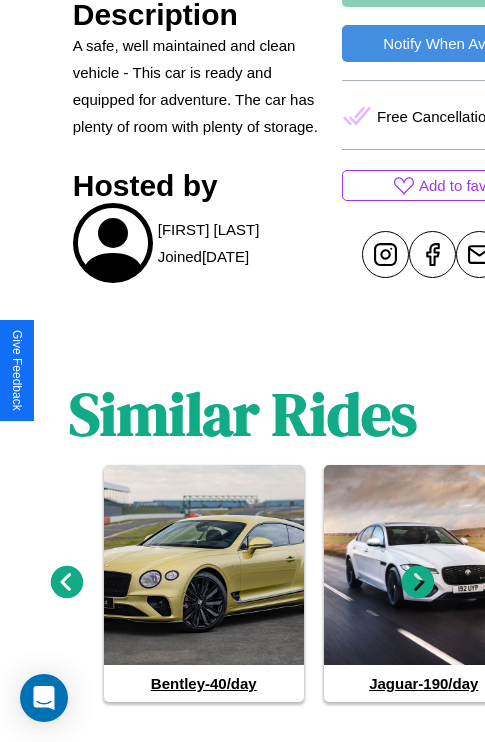 click 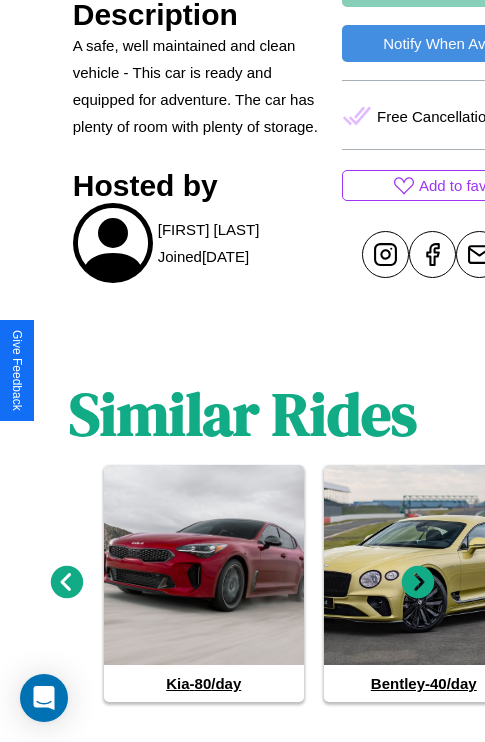 click 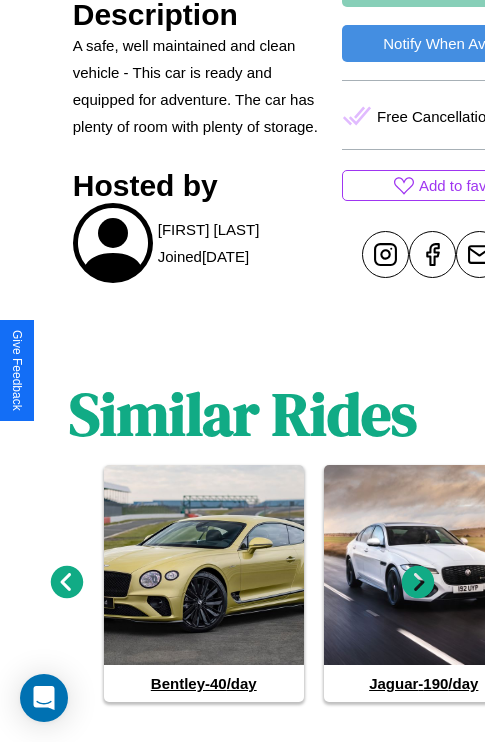 click 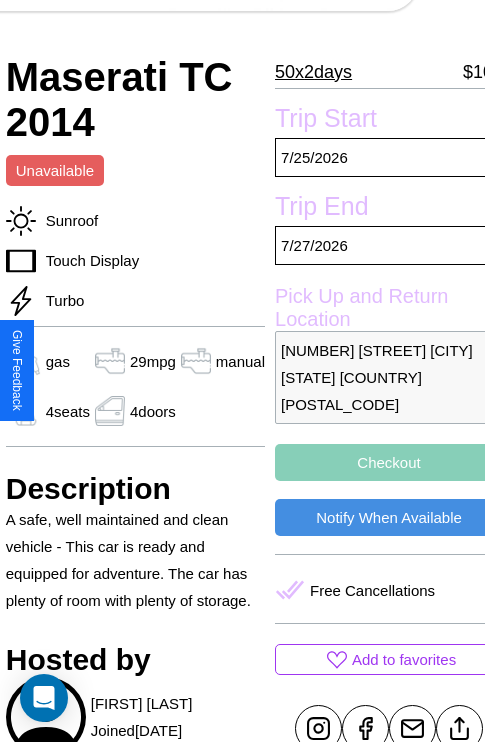 scroll, scrollTop: 424, scrollLeft: 68, axis: both 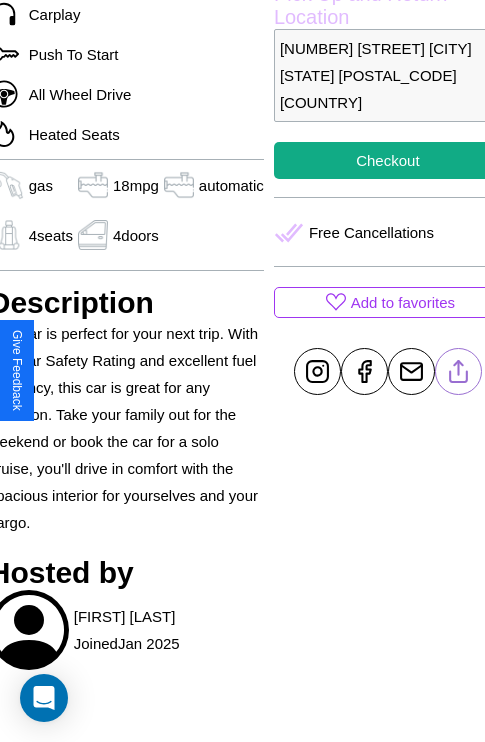 click 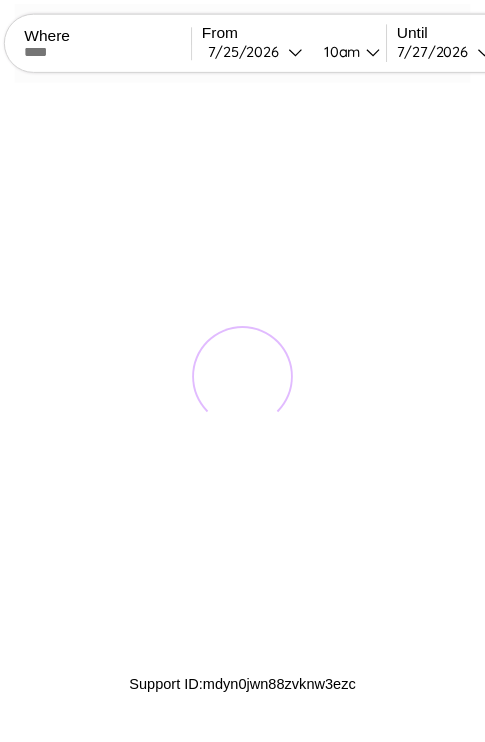 scroll, scrollTop: 0, scrollLeft: 0, axis: both 